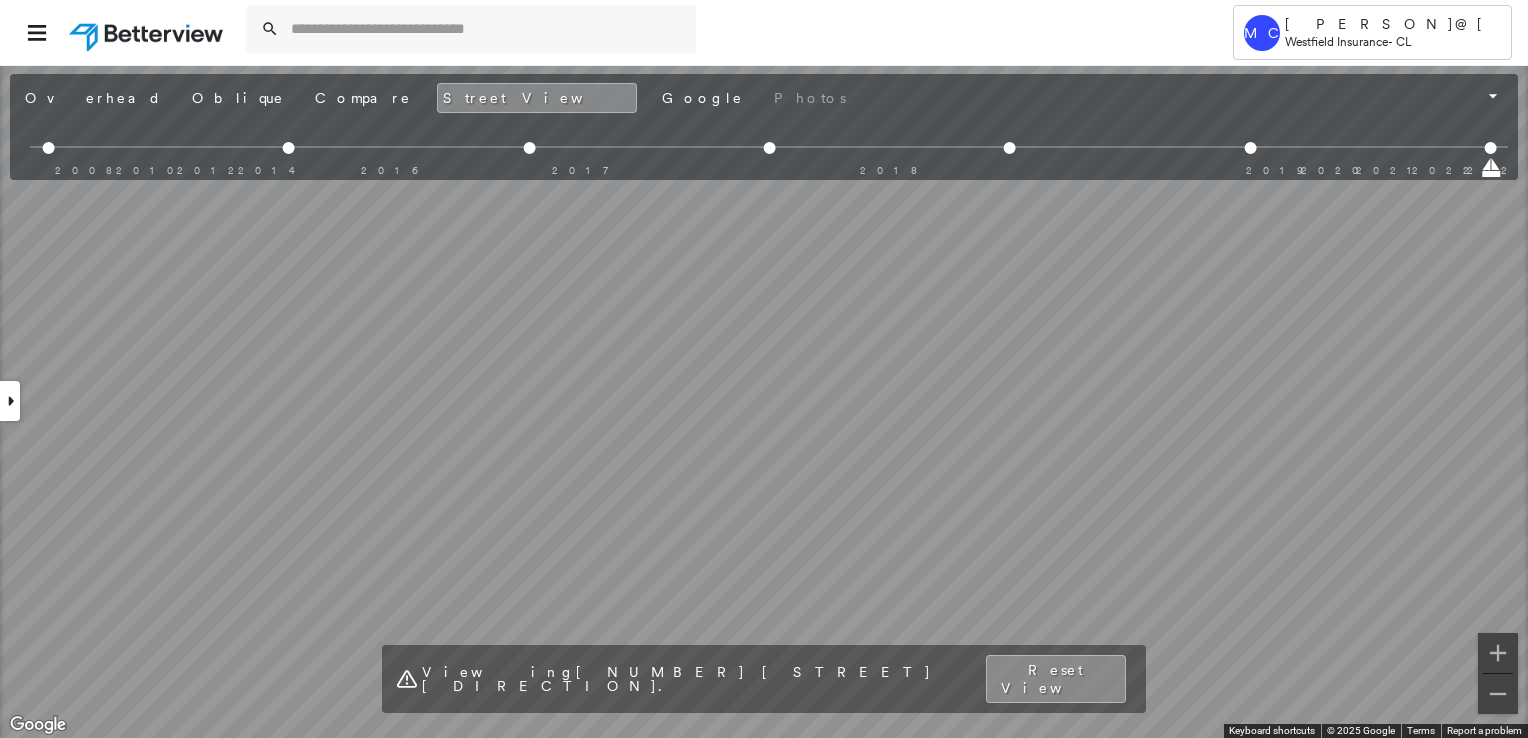 click at bounding box center [487, 29] 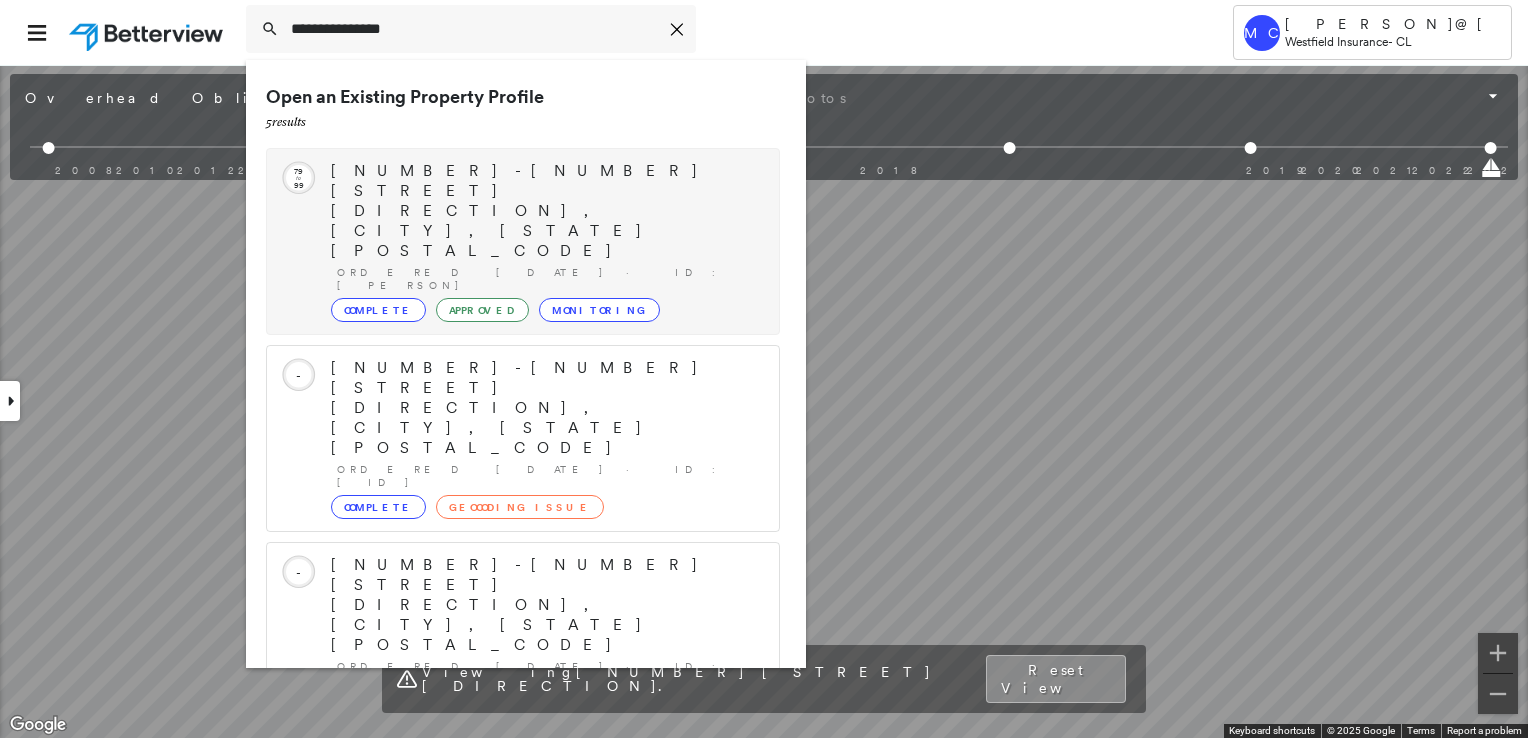 type on "**********" 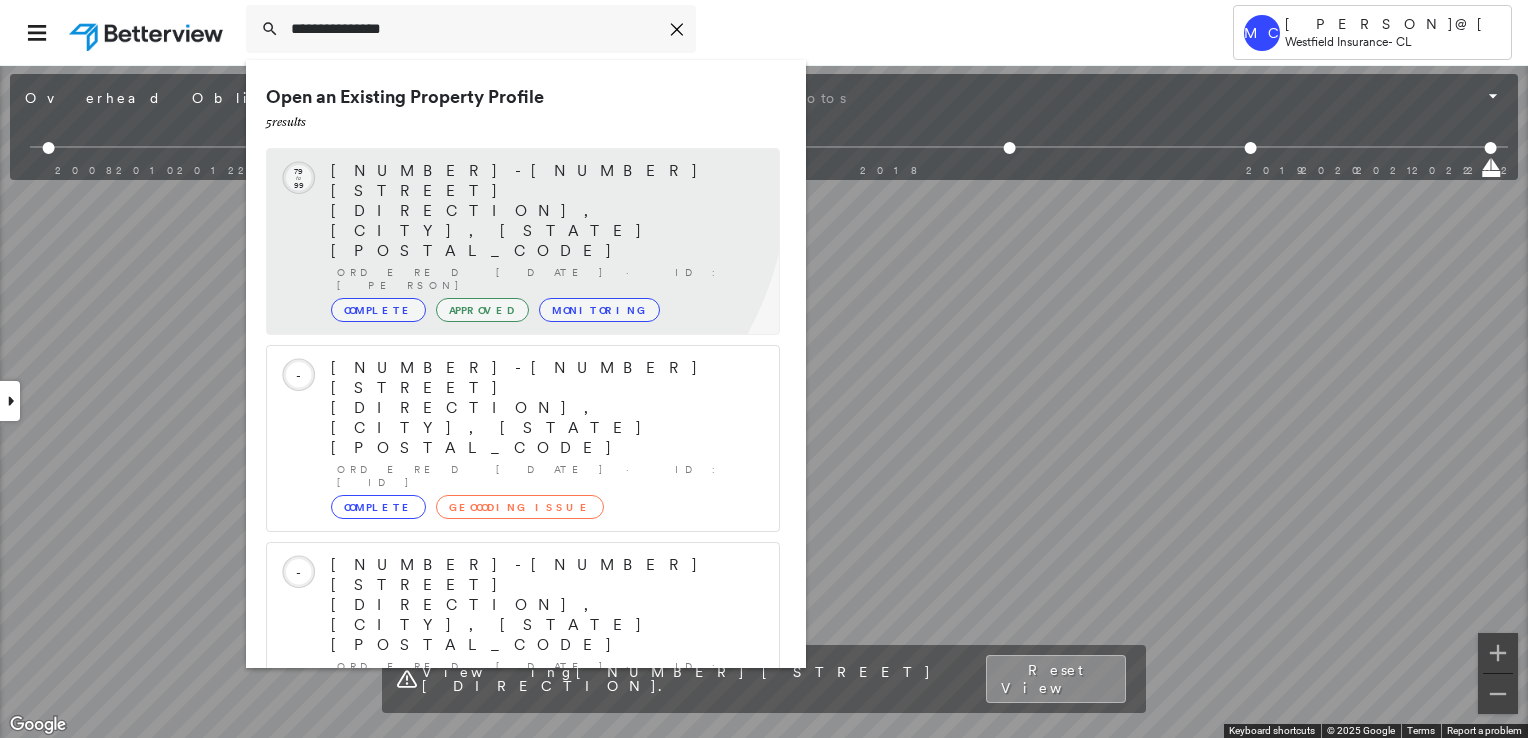 click on "[NUMBER]-[NUMBER] [STREET] [DIRECTION], [CITY], [STATE] [POSTAL_CODE]" at bounding box center [545, 211] 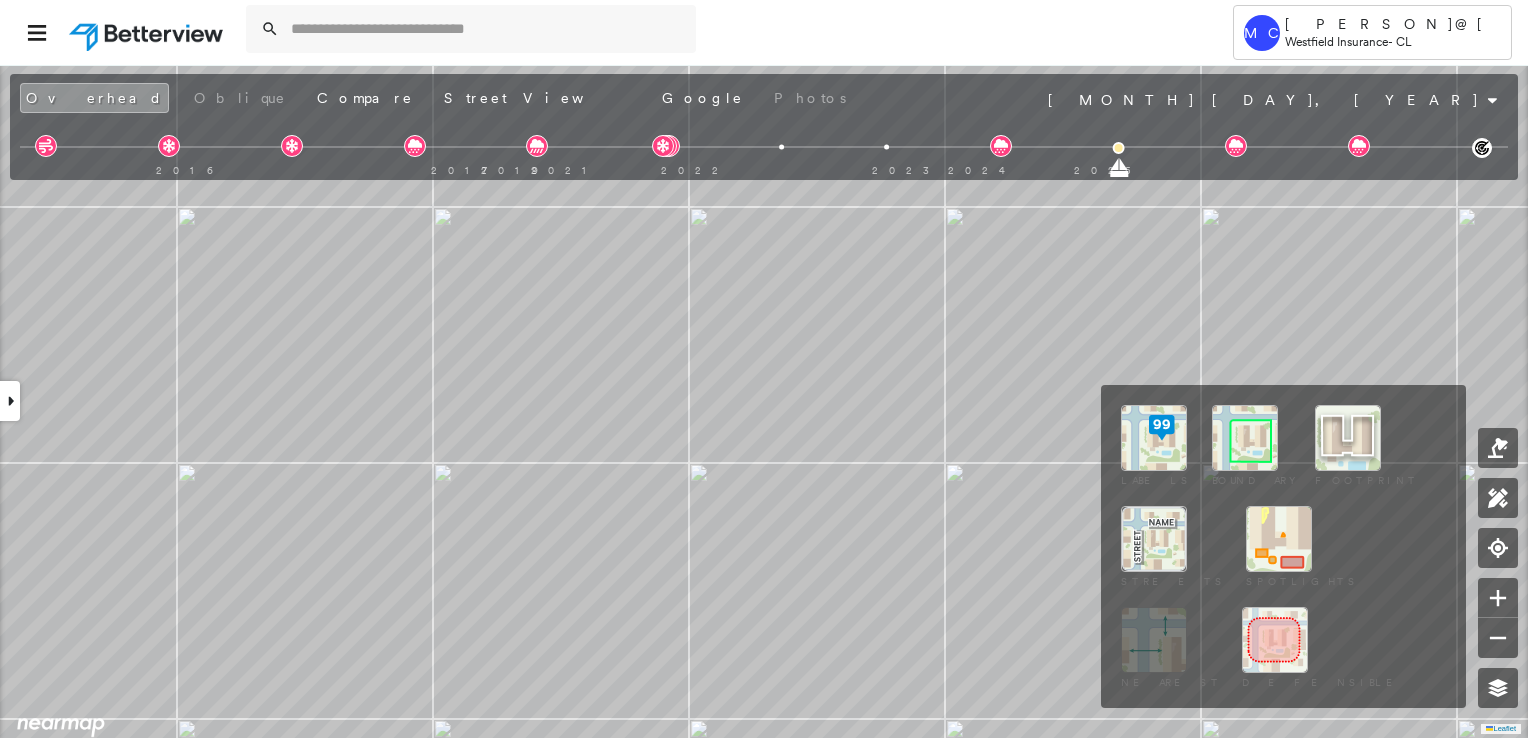 click at bounding box center (1245, 438) 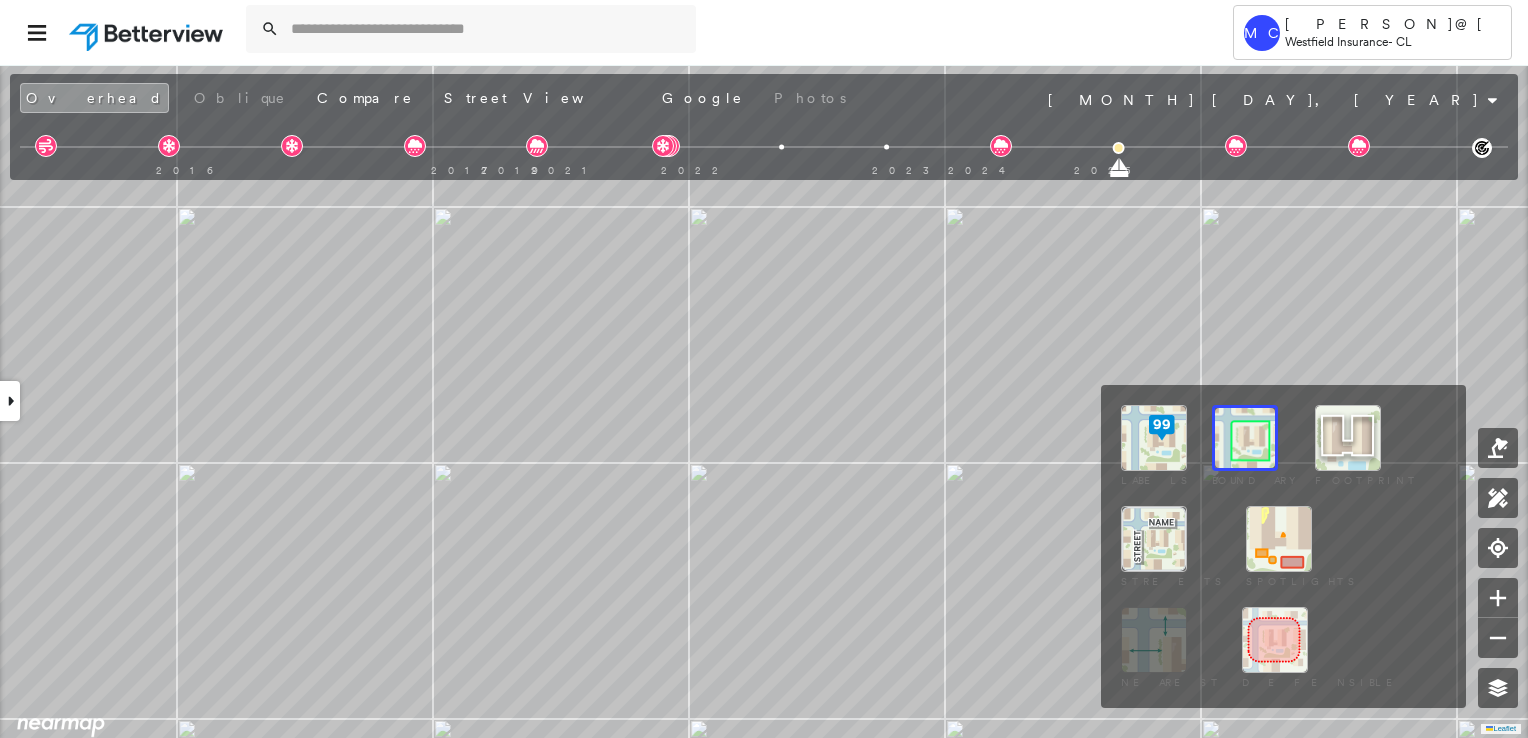 click at bounding box center (1279, 539) 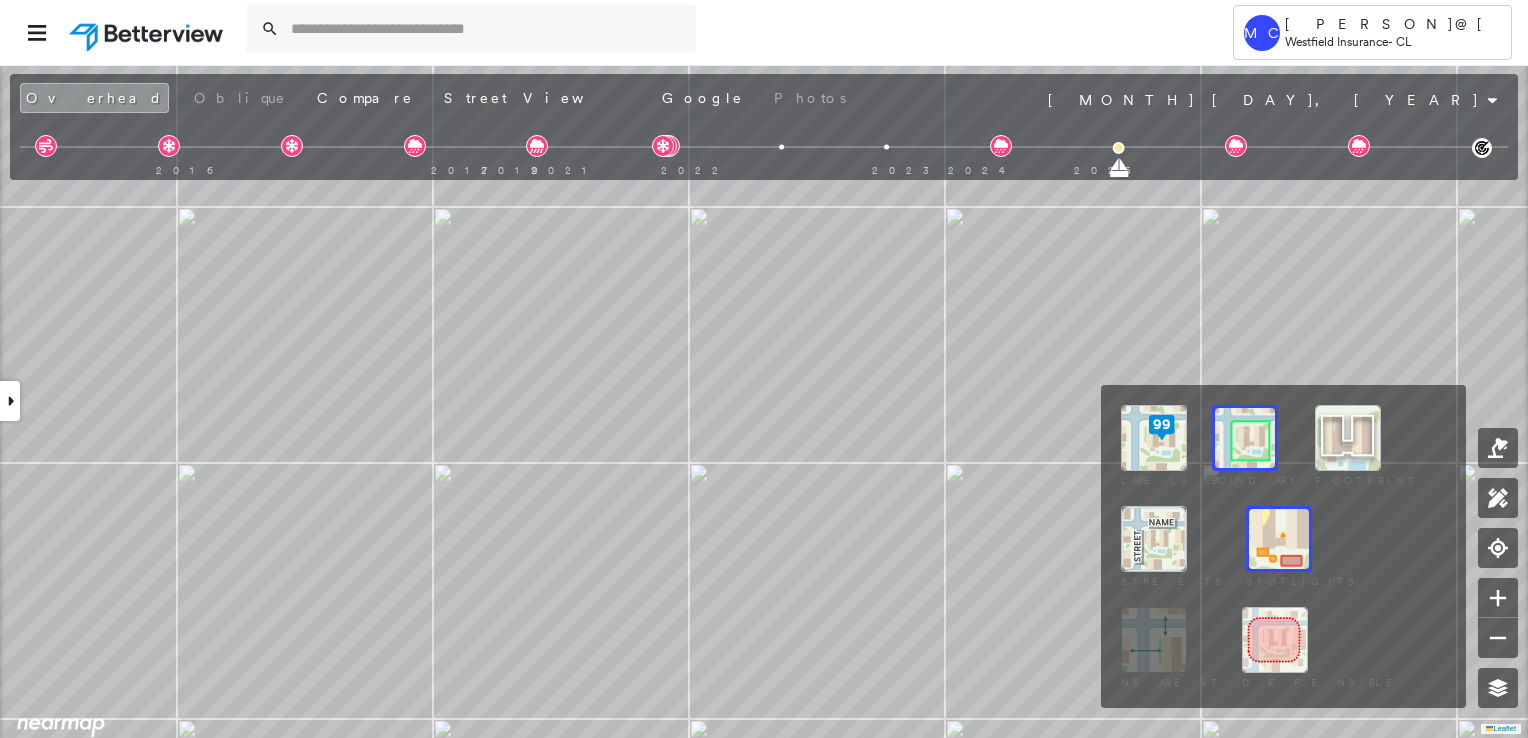 click at bounding box center (1154, 438) 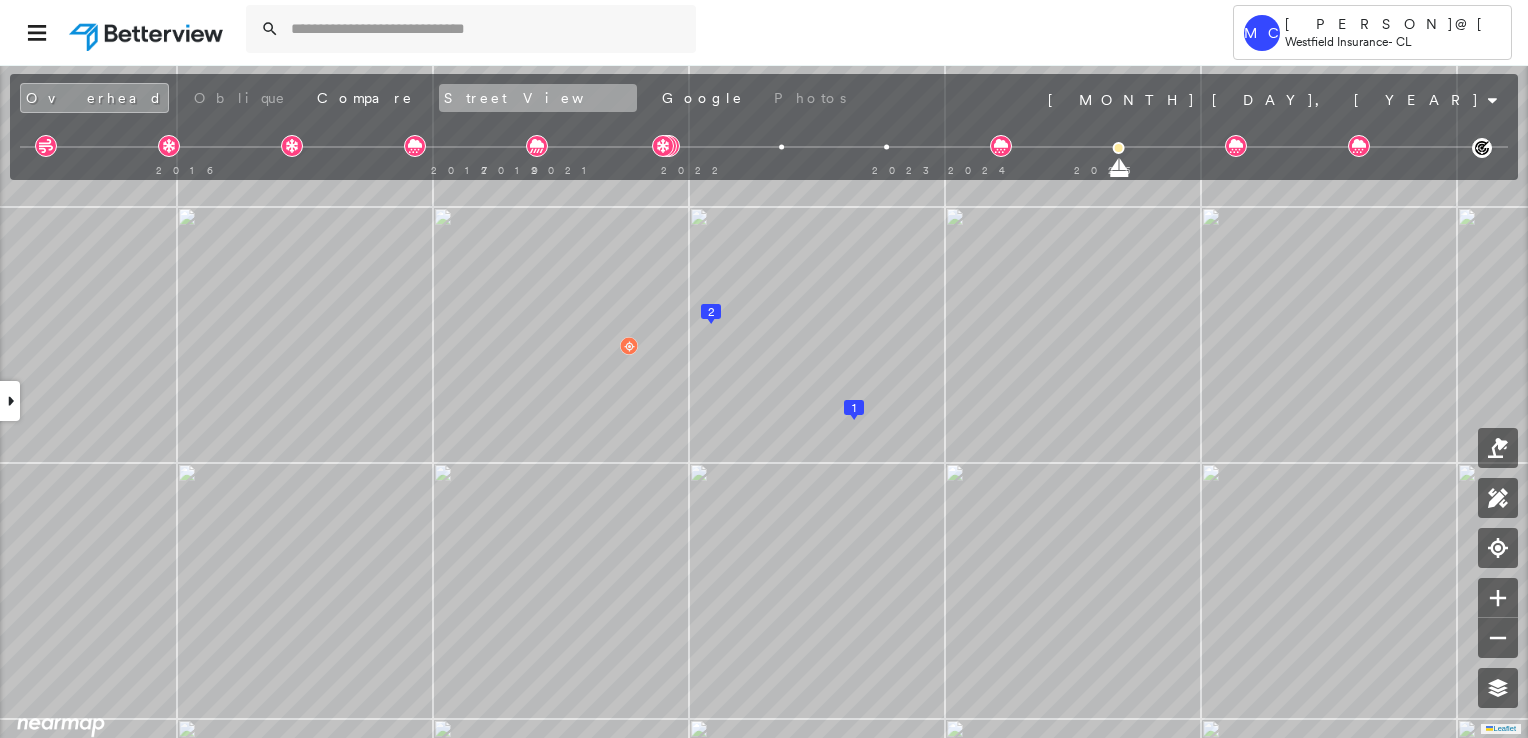click on "Street View" at bounding box center [538, 98] 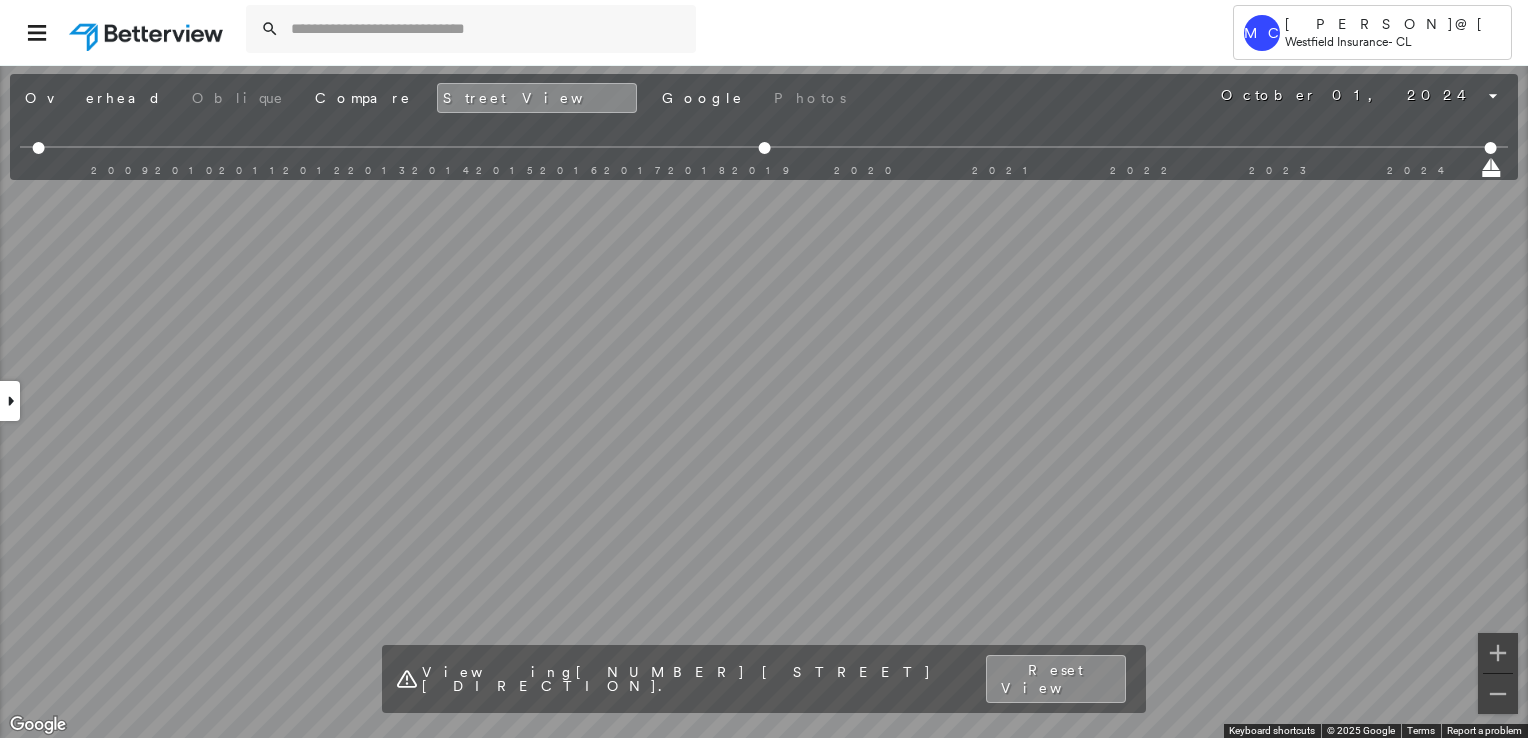 click at bounding box center [10, 401] 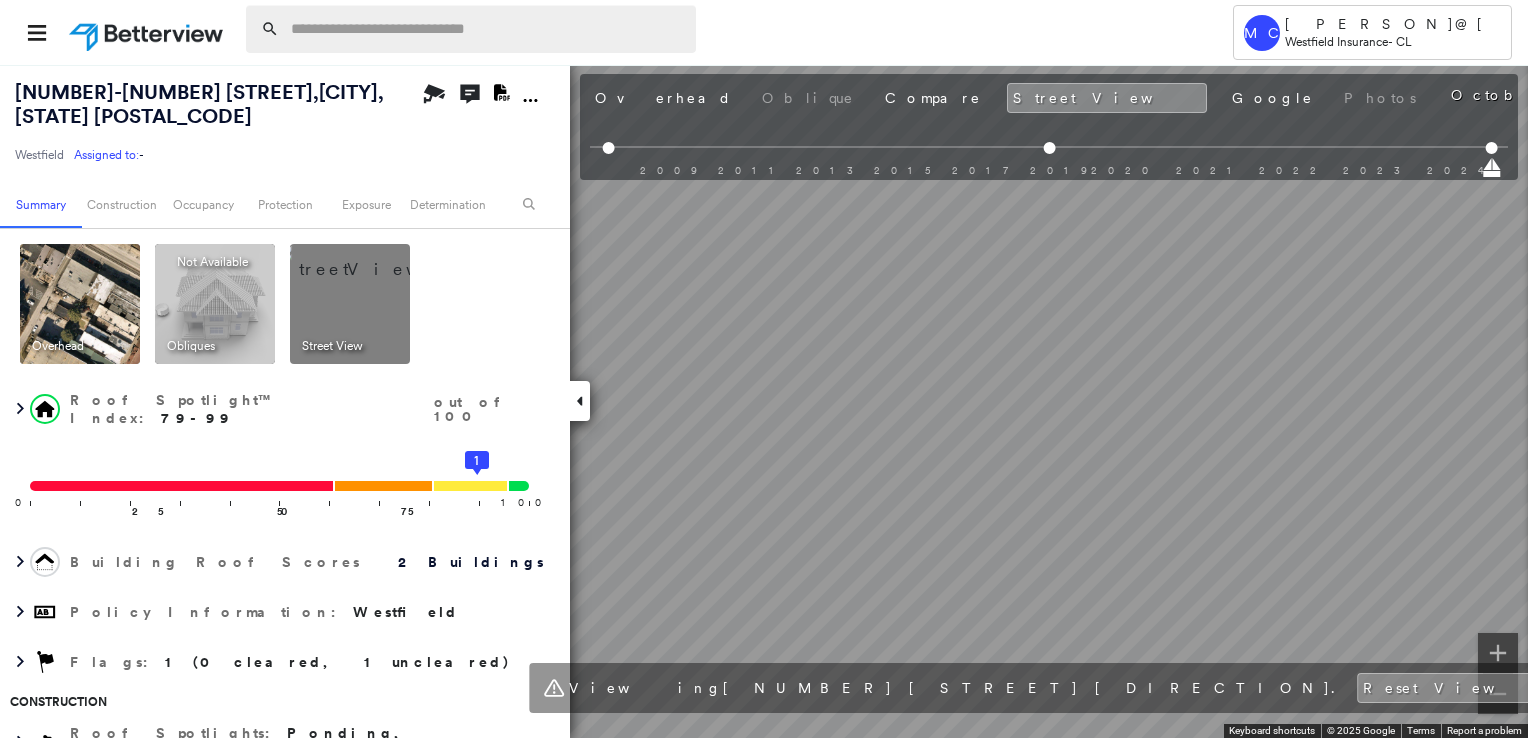 click at bounding box center [487, 29] 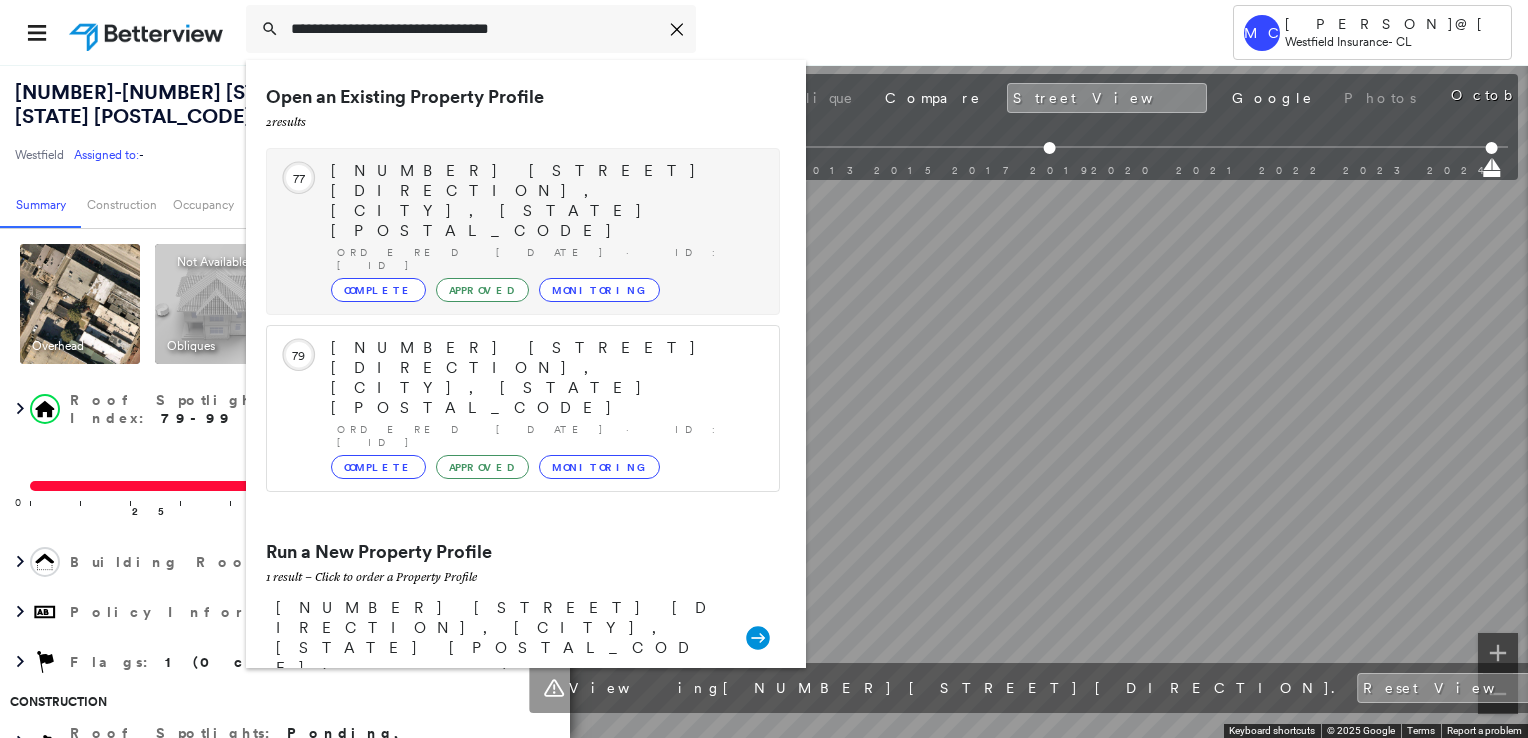 type on "**********" 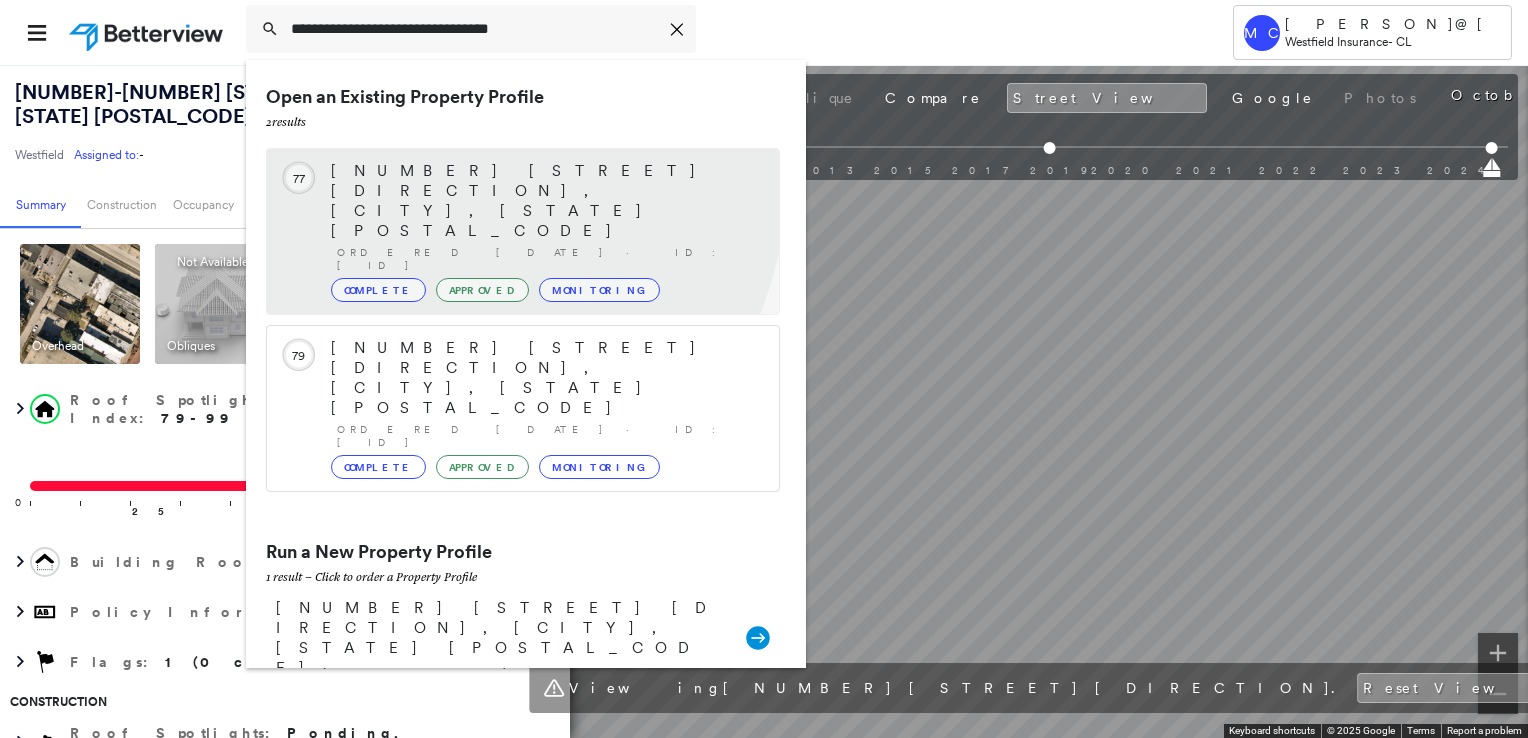 click on "[NUMBER] [STREET] [DIRECTION], [CITY], [STATE] [POSTAL_CODE]" at bounding box center [545, 201] 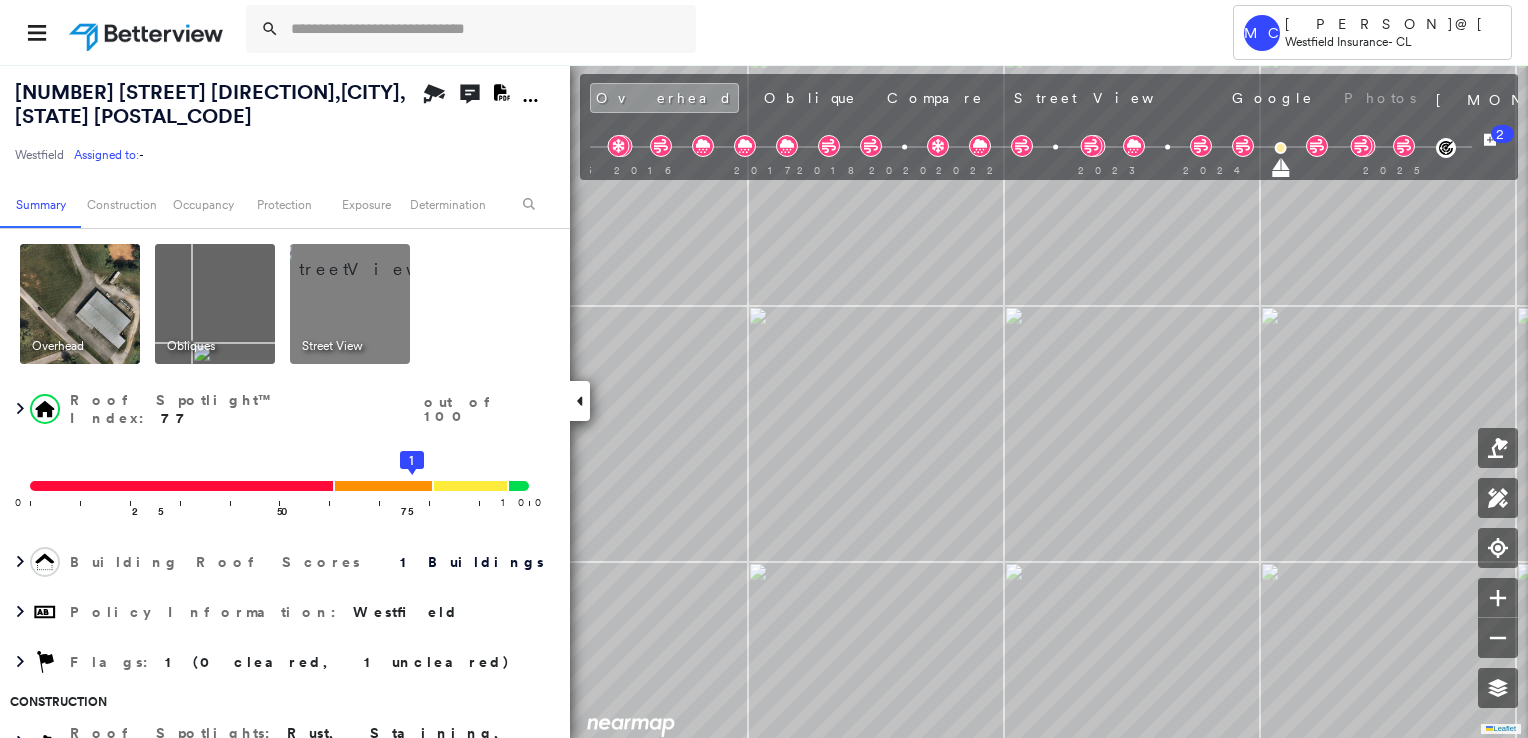 click at bounding box center [374, 259] 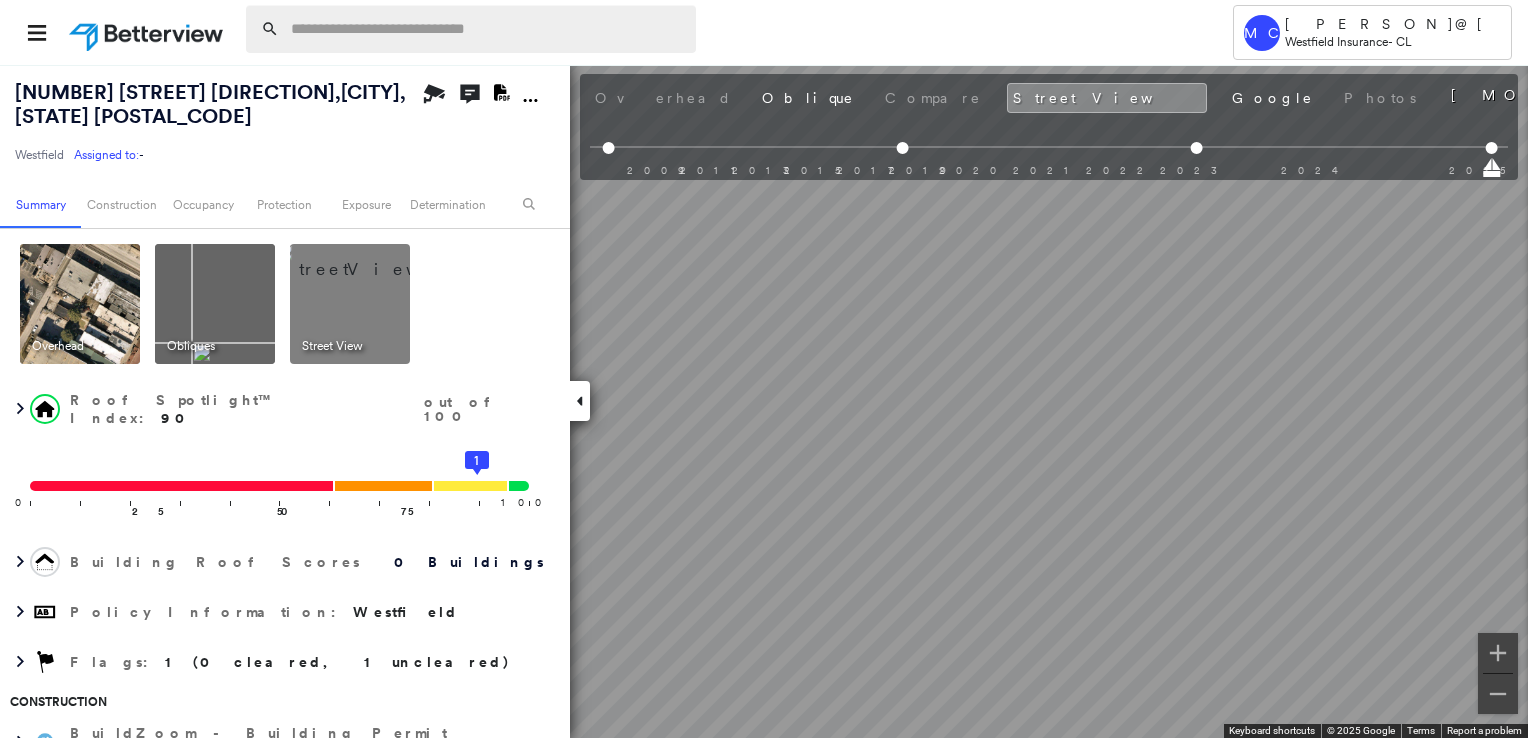 click at bounding box center (487, 29) 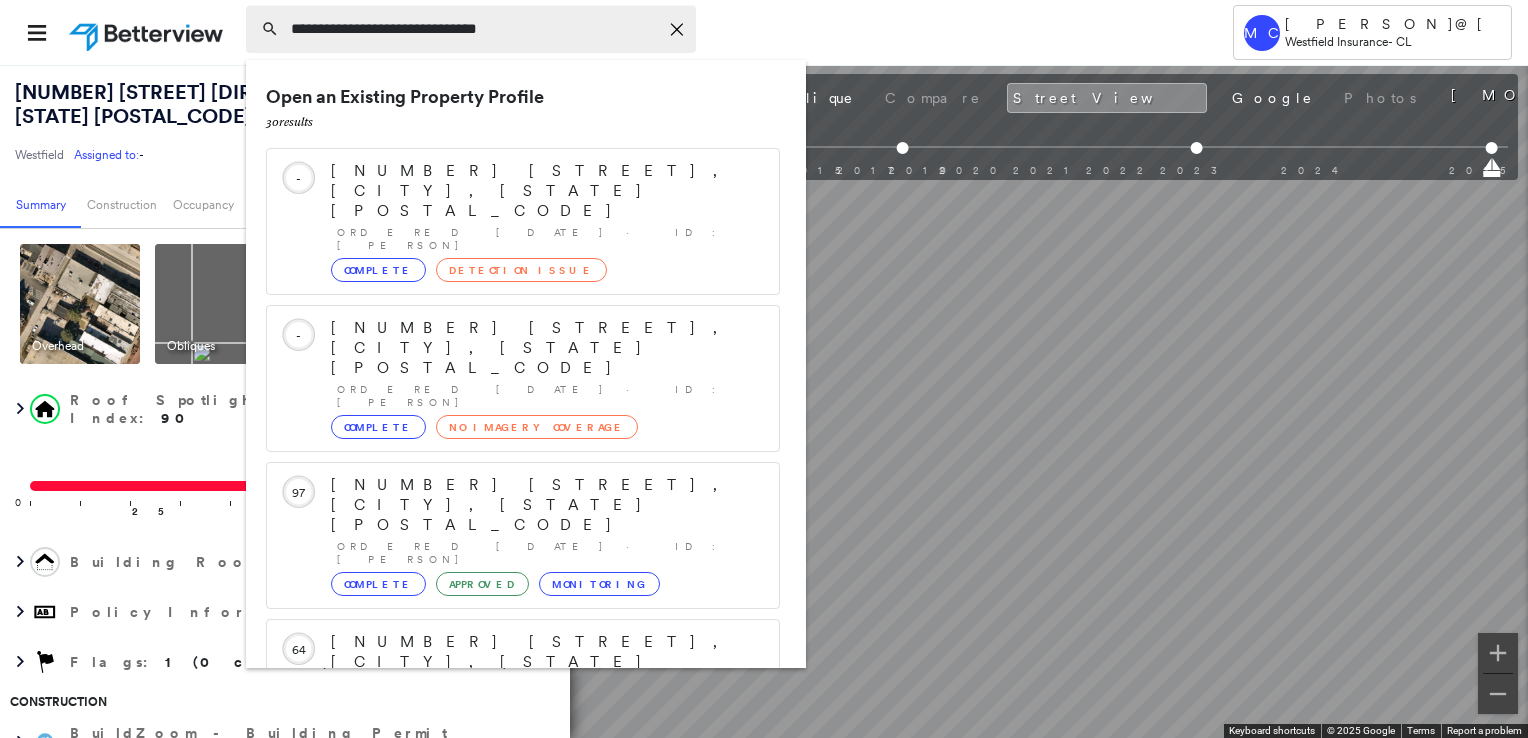 type on "**********" 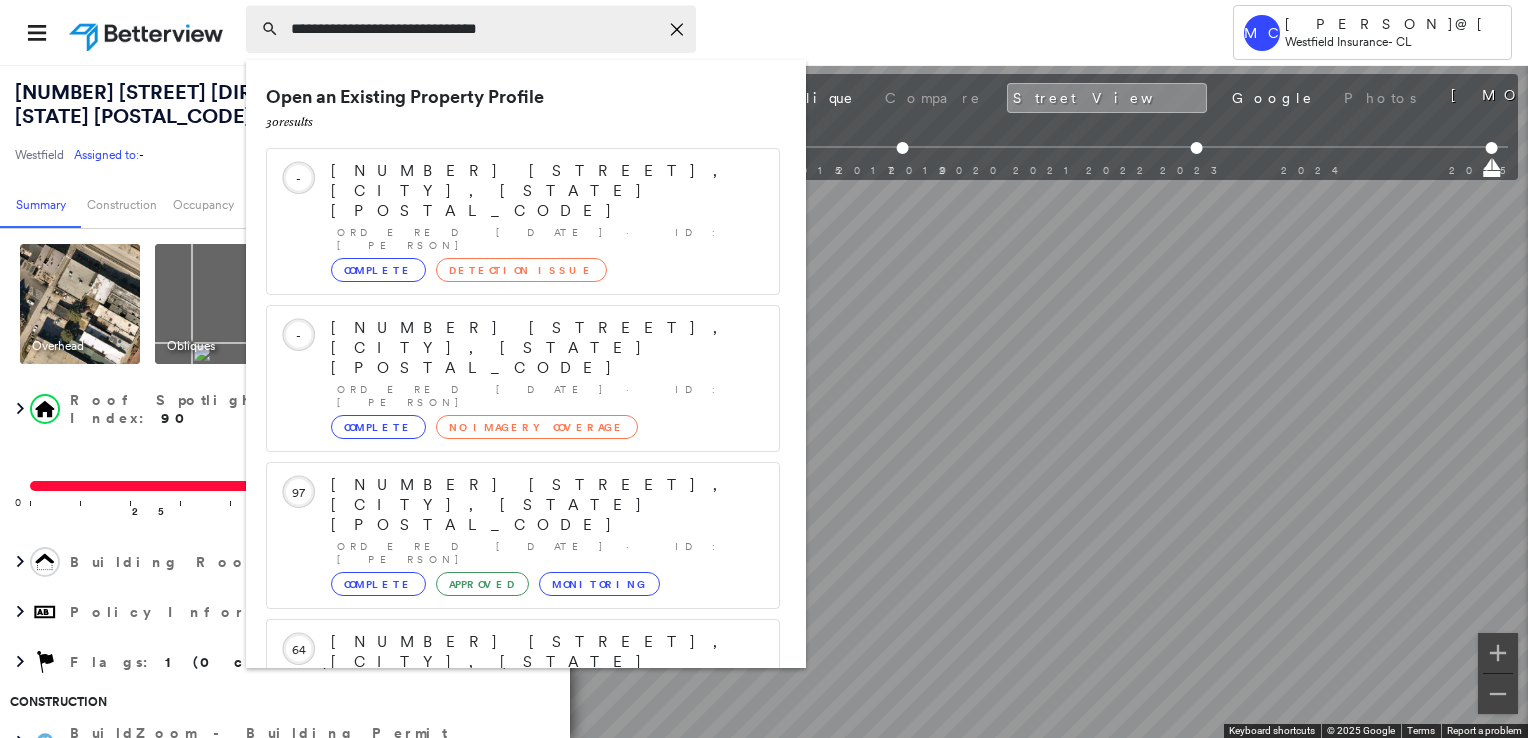 click 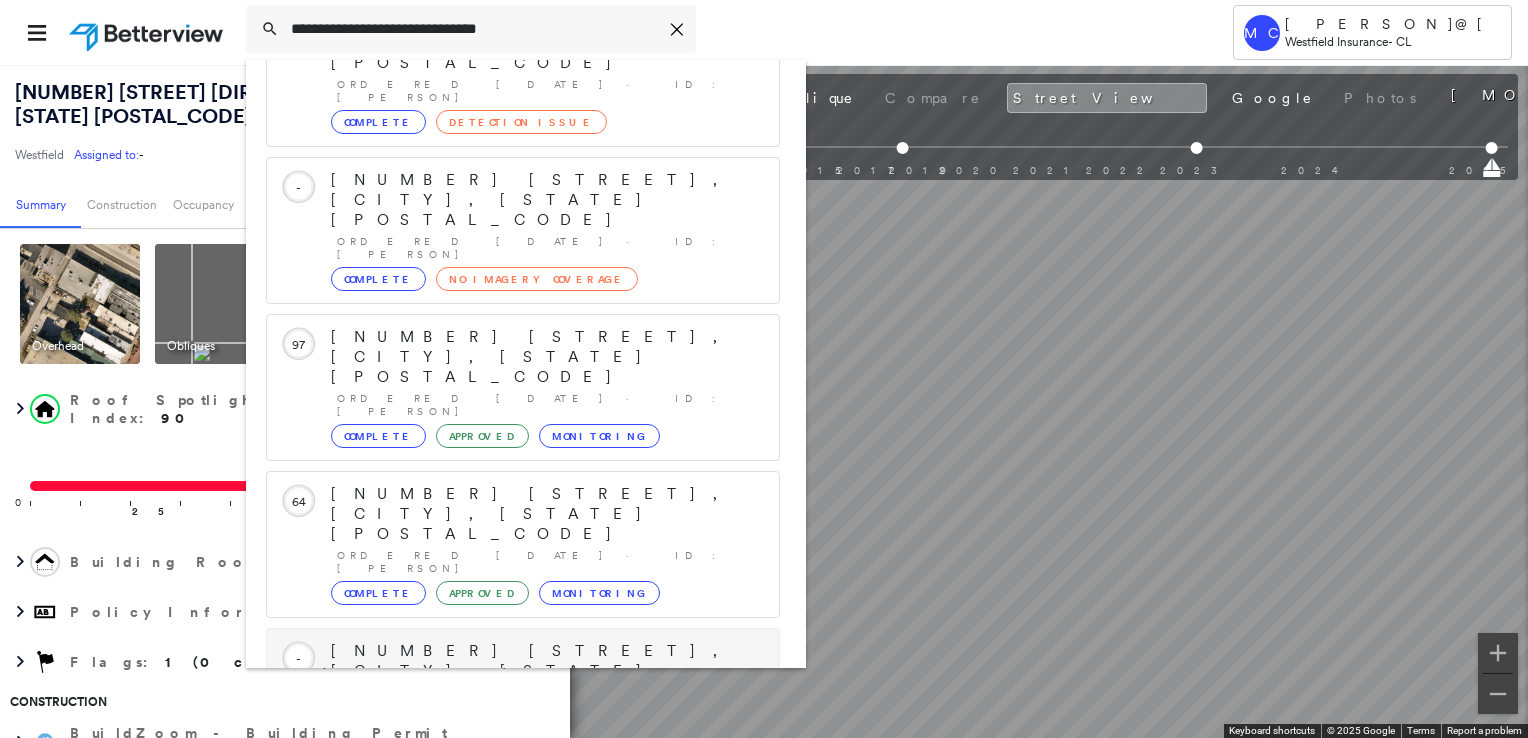 scroll, scrollTop: 208, scrollLeft: 0, axis: vertical 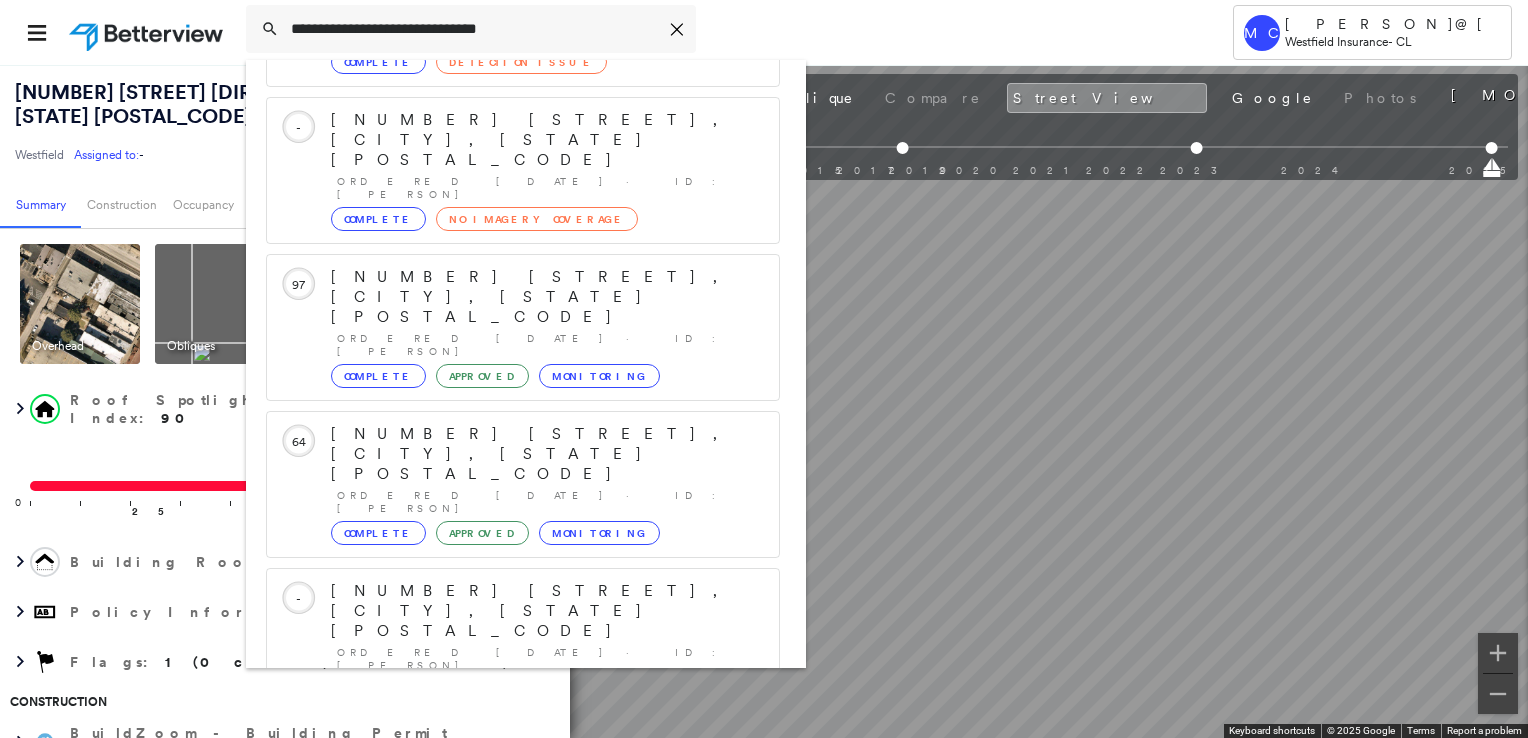 click on "Show  5  more existing properties" at bounding box center (524, 758) 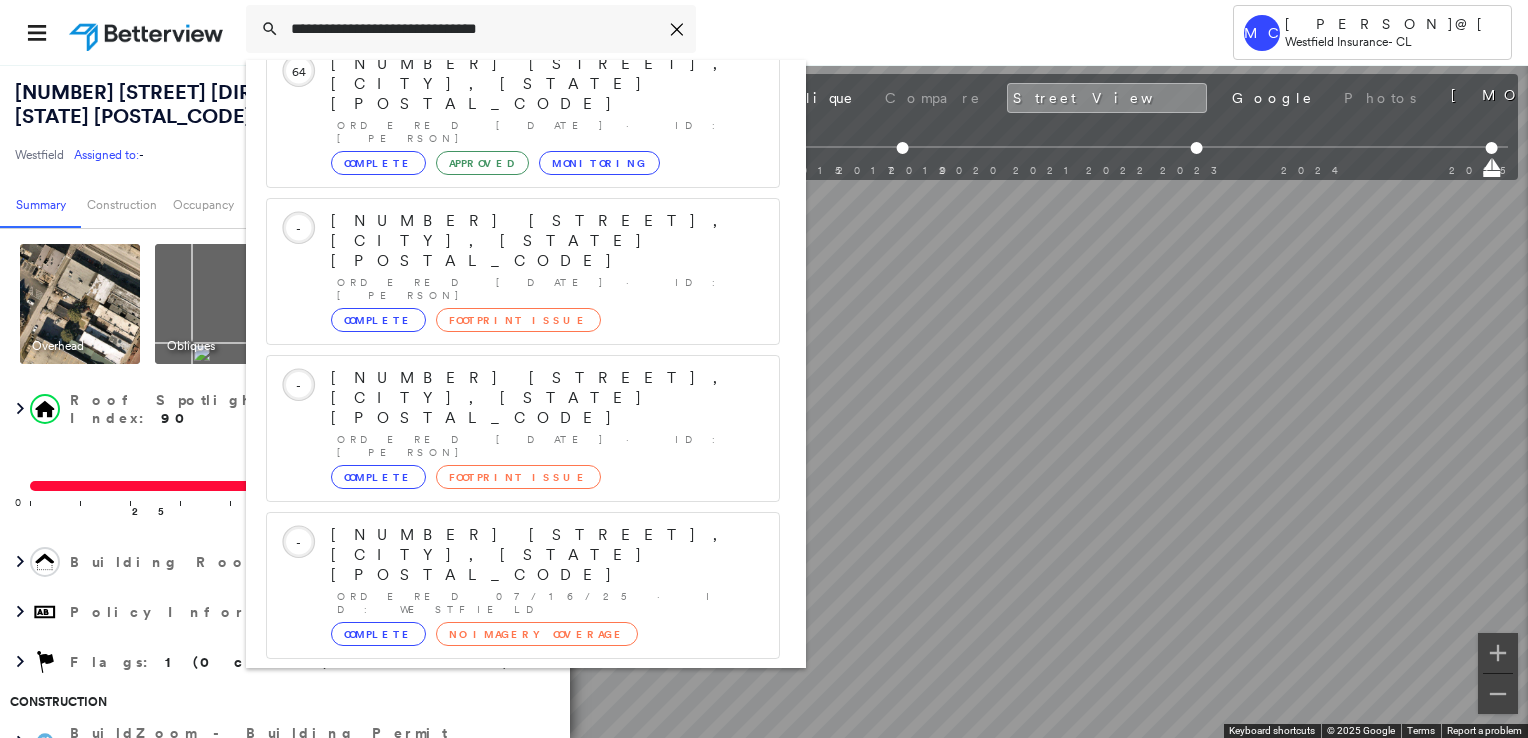 scroll, scrollTop: 582, scrollLeft: 0, axis: vertical 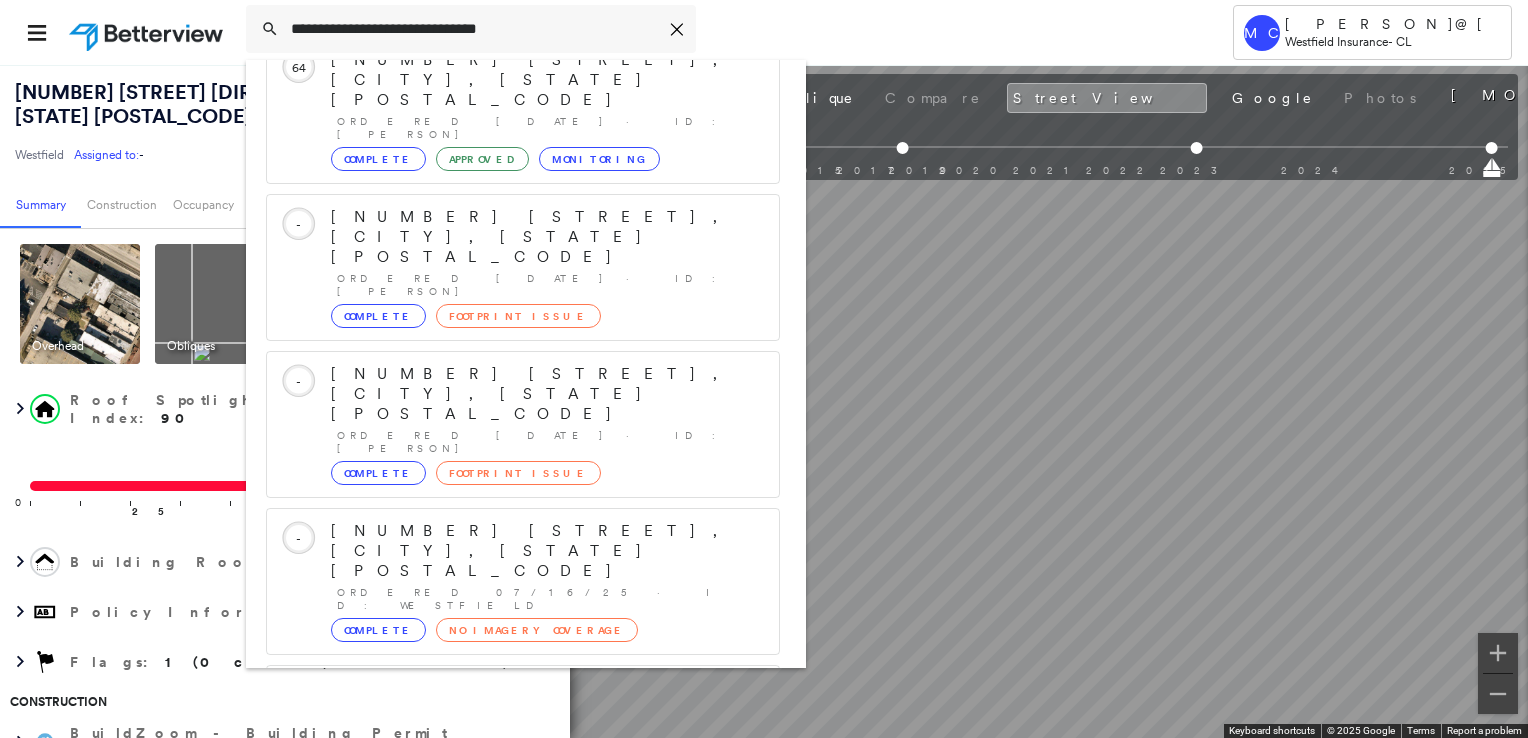 click on "Show  5  more existing properties" at bounding box center [524, 1169] 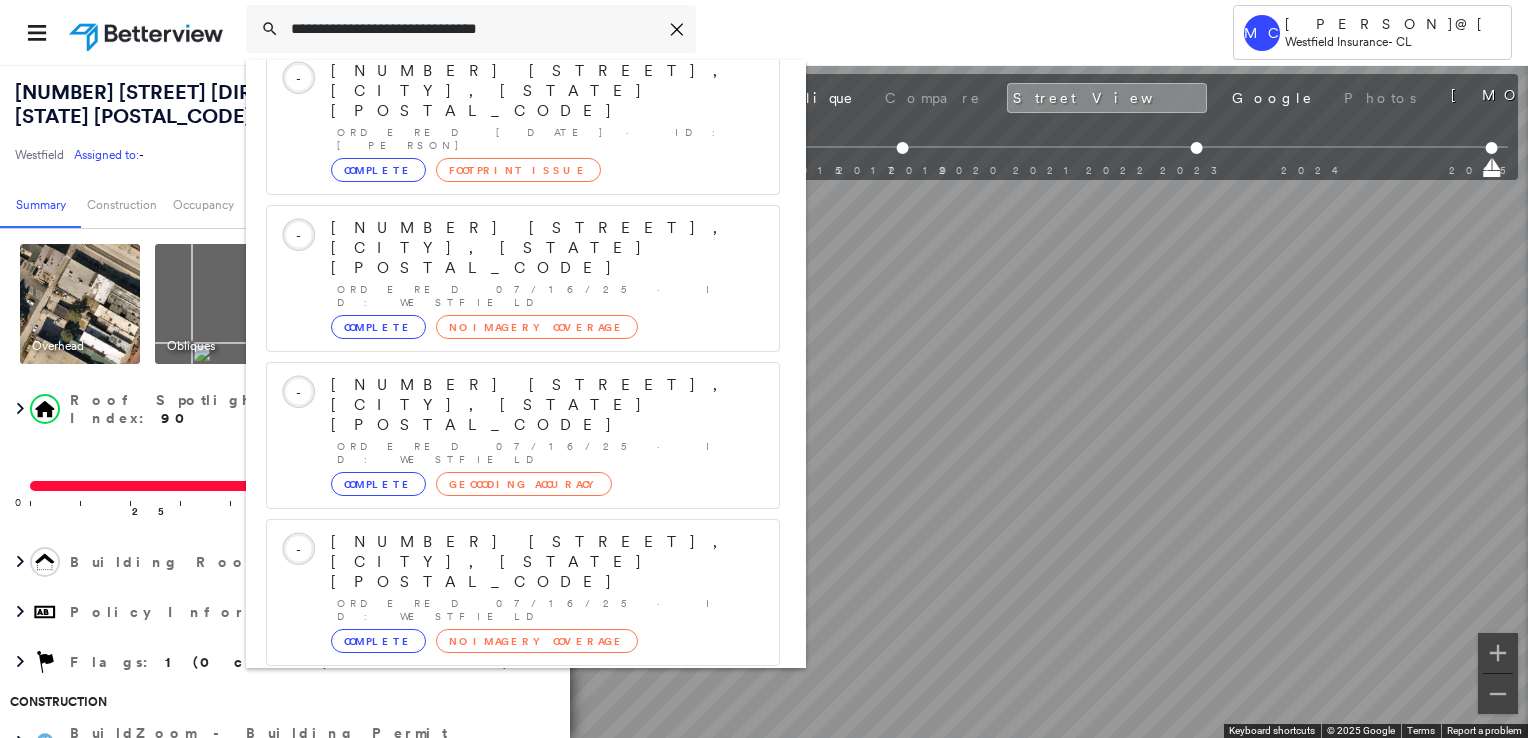 scroll, scrollTop: 1098, scrollLeft: 0, axis: vertical 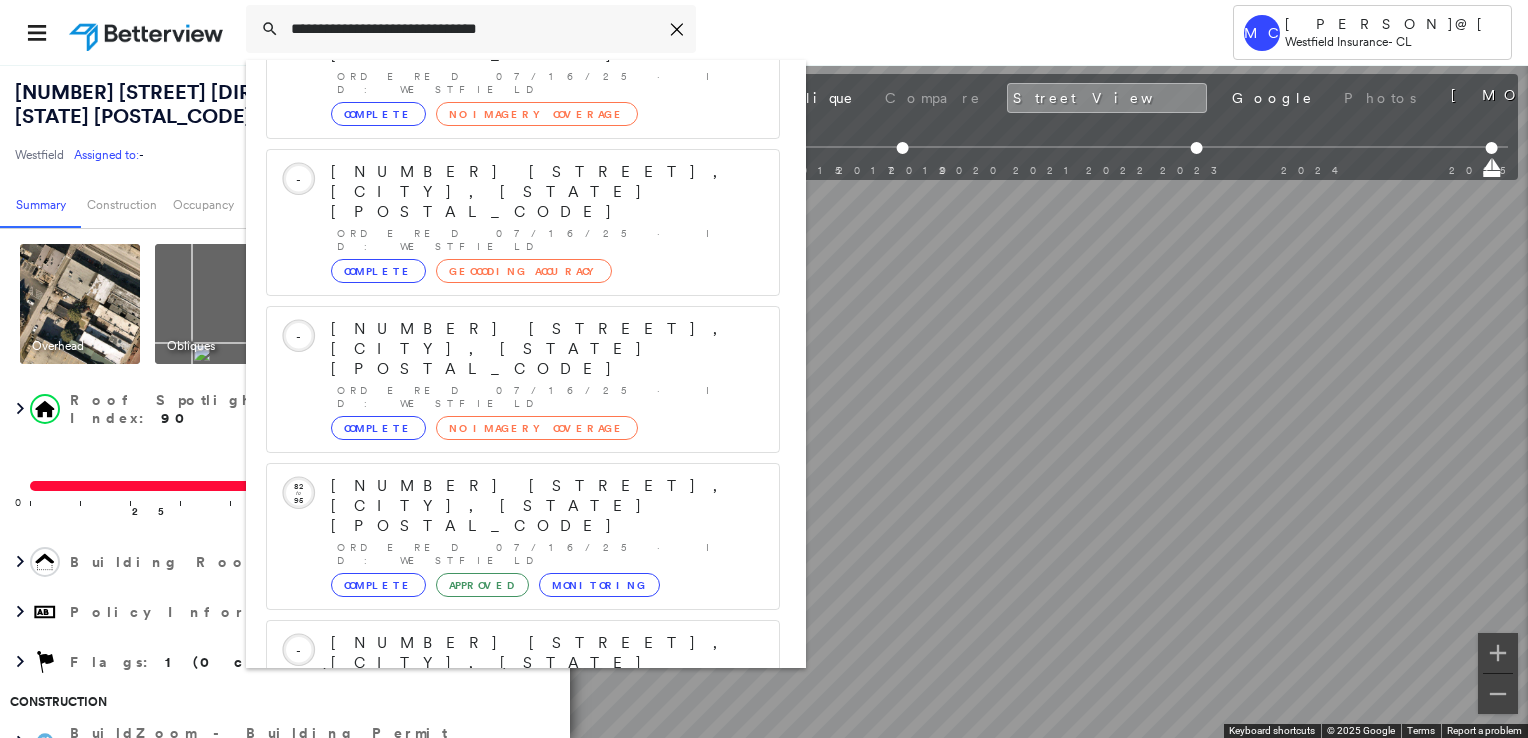 click on "Show  5  more existing properties" at bounding box center [524, 1438] 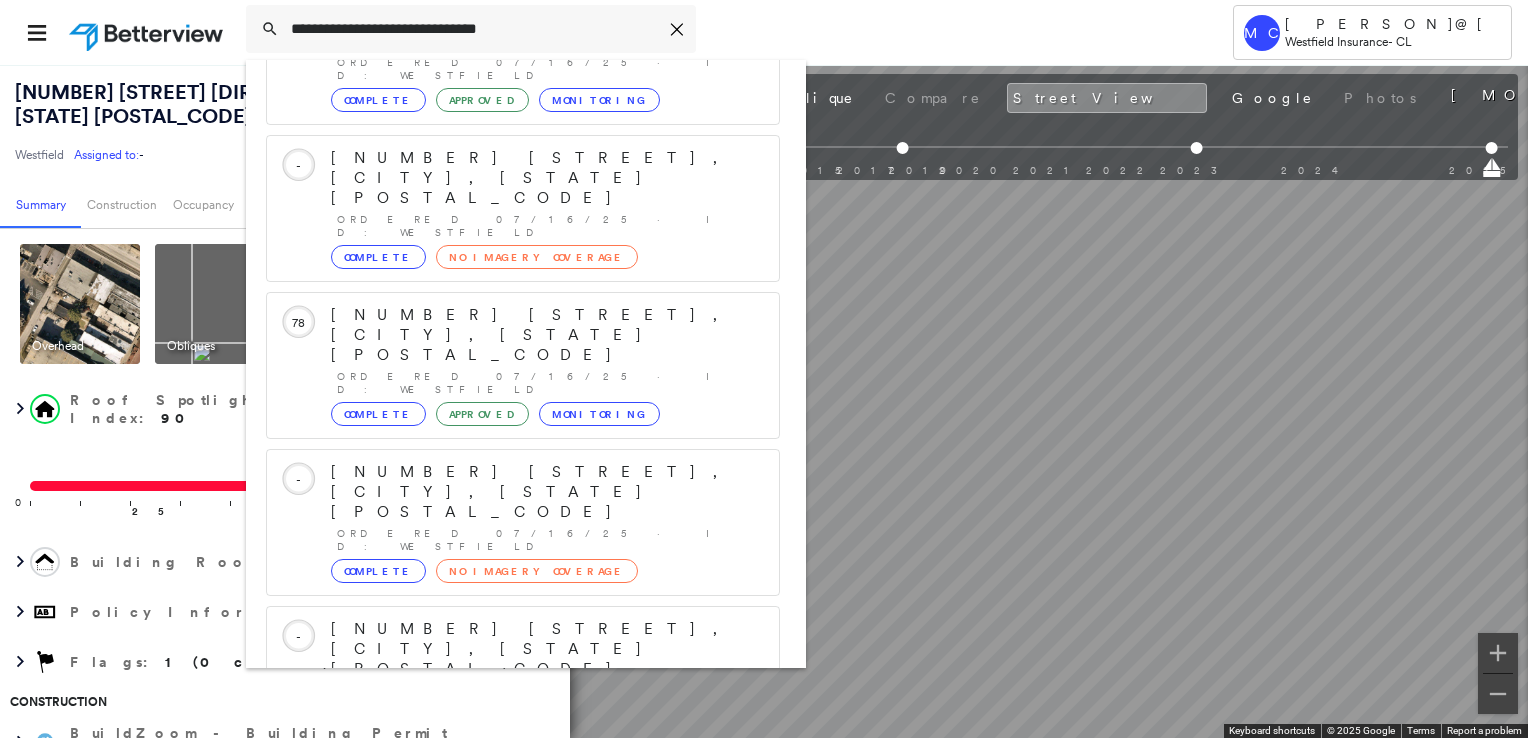 scroll, scrollTop: 1614, scrollLeft: 0, axis: vertical 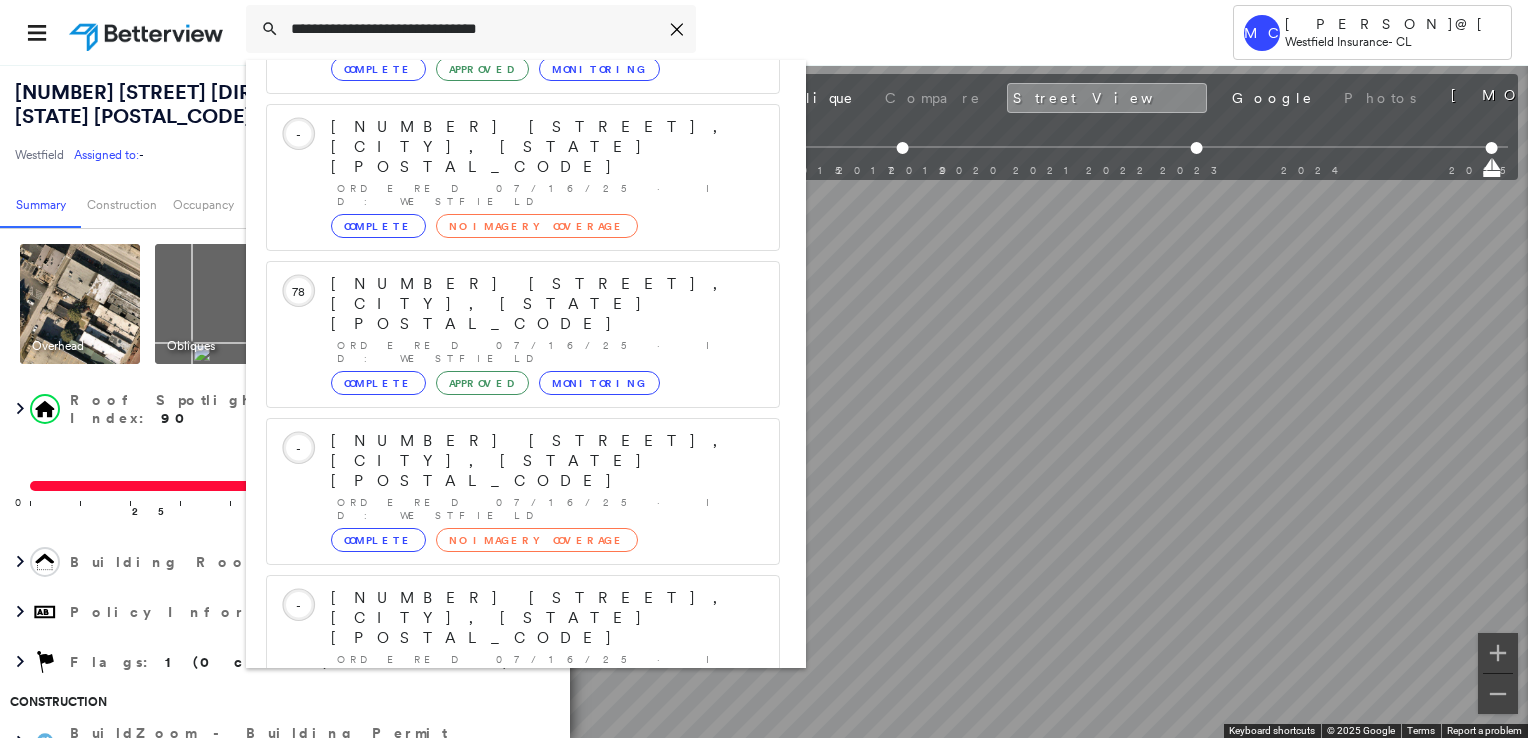click on "Show  5  more existing properties" at bounding box center [524, 1727] 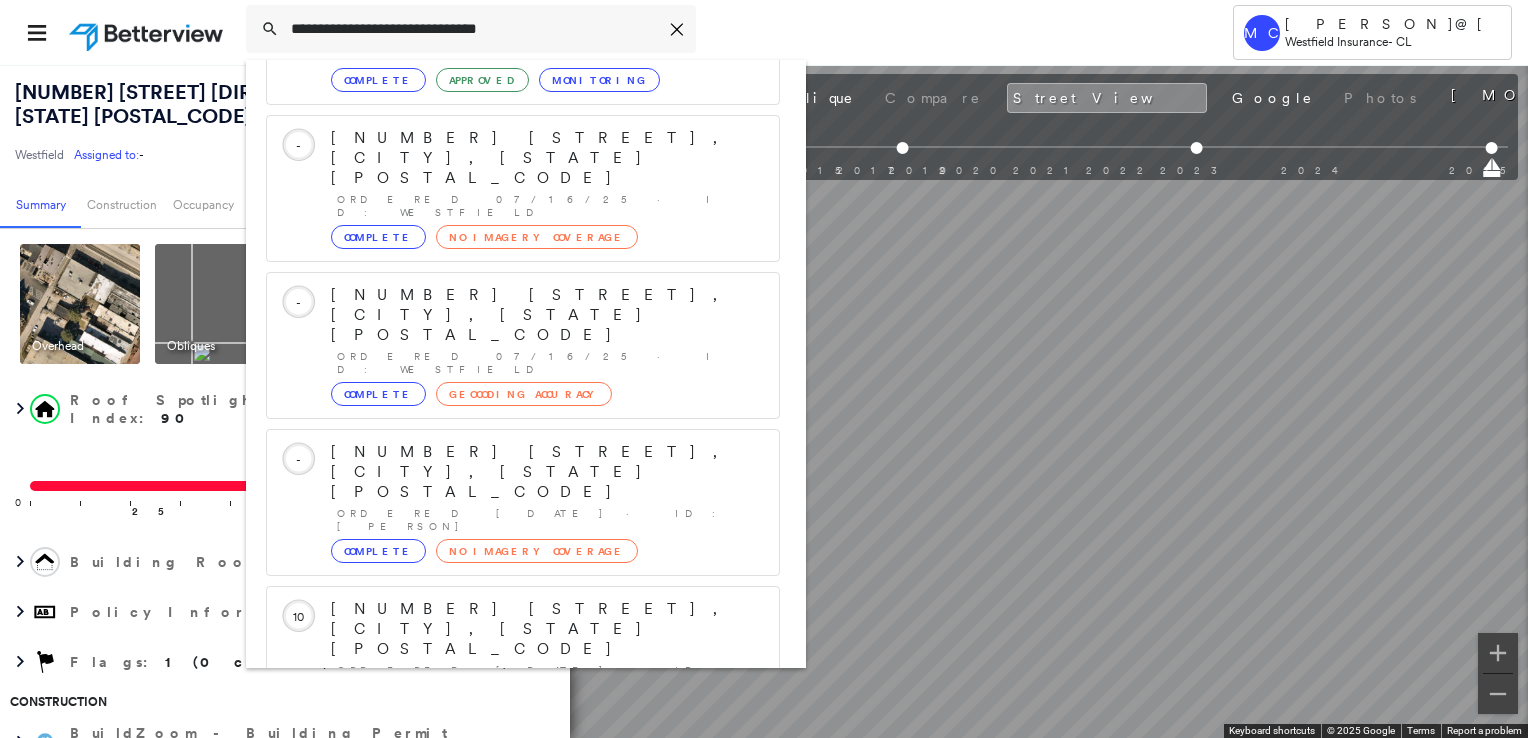 scroll, scrollTop: 2130, scrollLeft: 0, axis: vertical 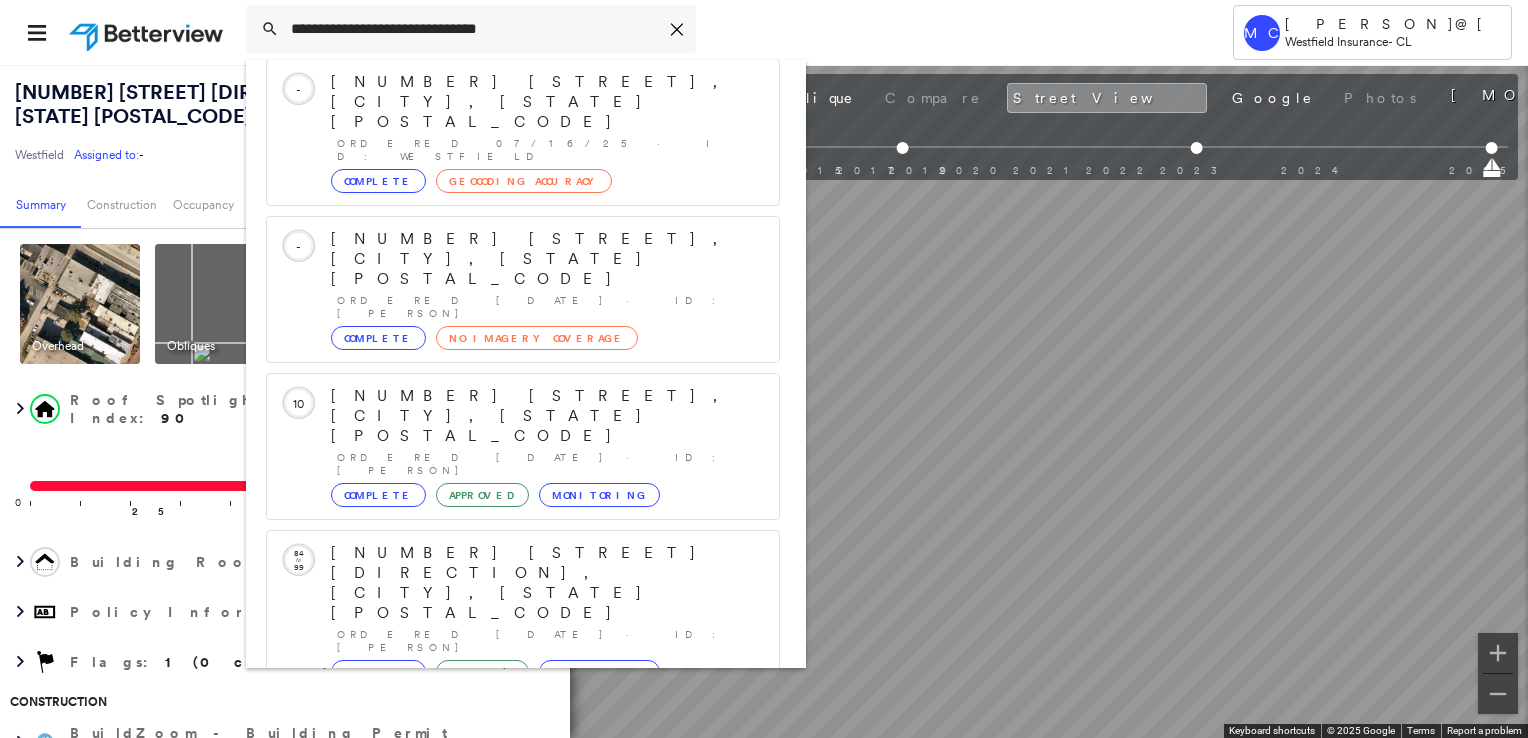 click on "Show  5  more existing properties" at bounding box center [524, 2016] 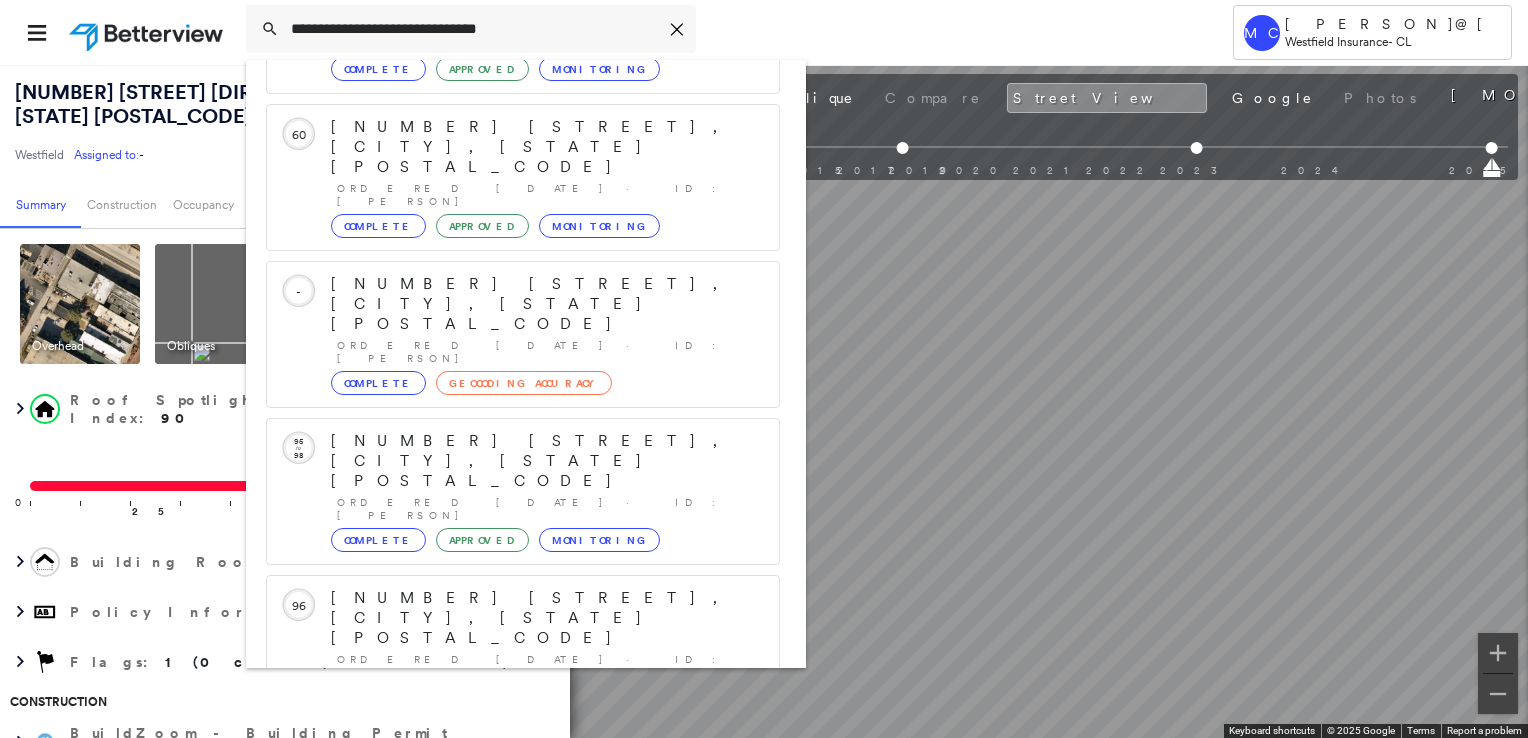 scroll, scrollTop: 2736, scrollLeft: 0, axis: vertical 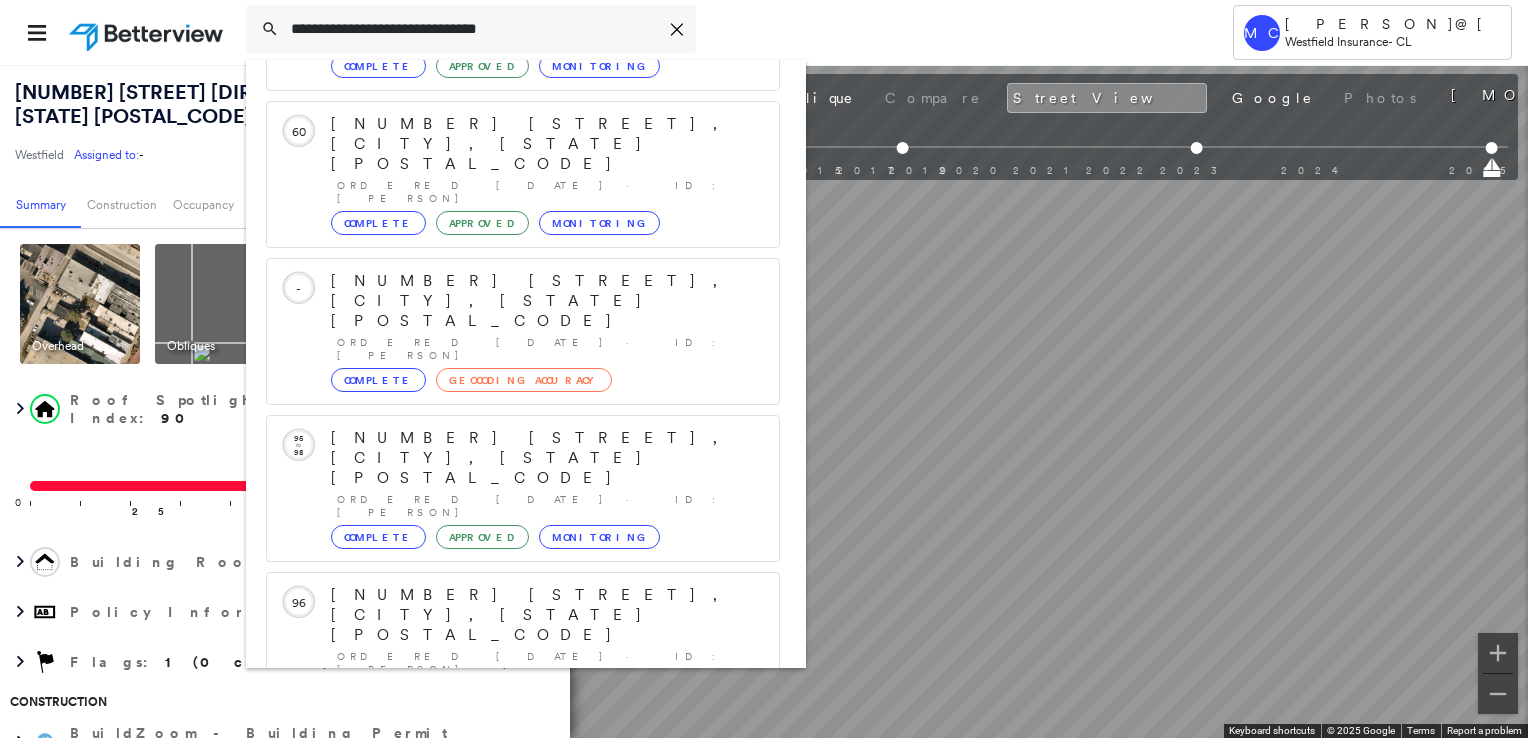 click on "[NUMBER] [STREET] [DIRECTION], [CITY], [STATE] [POSTAL_CODE]" at bounding box center (501, 2318) 